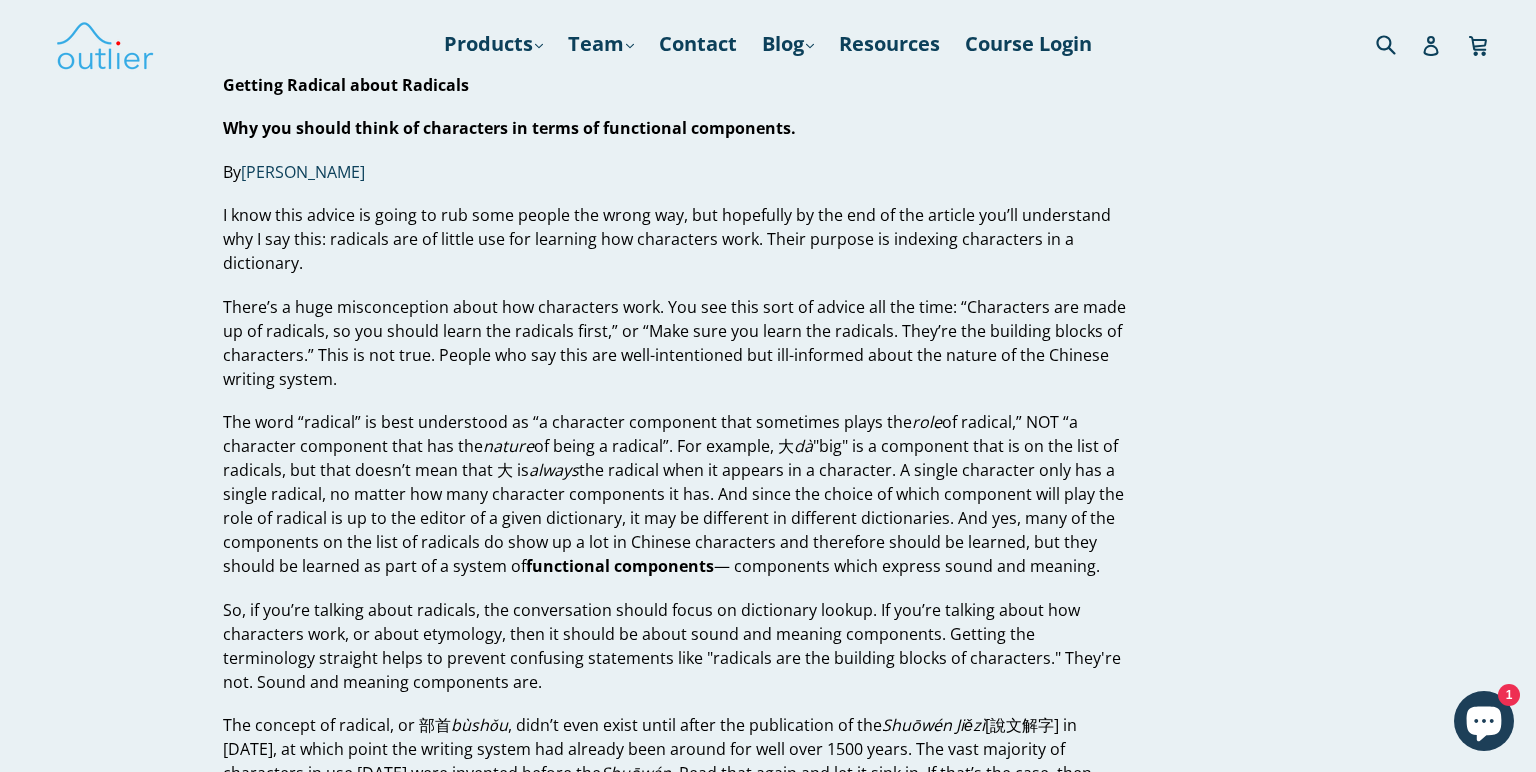 scroll, scrollTop: 0, scrollLeft: 0, axis: both 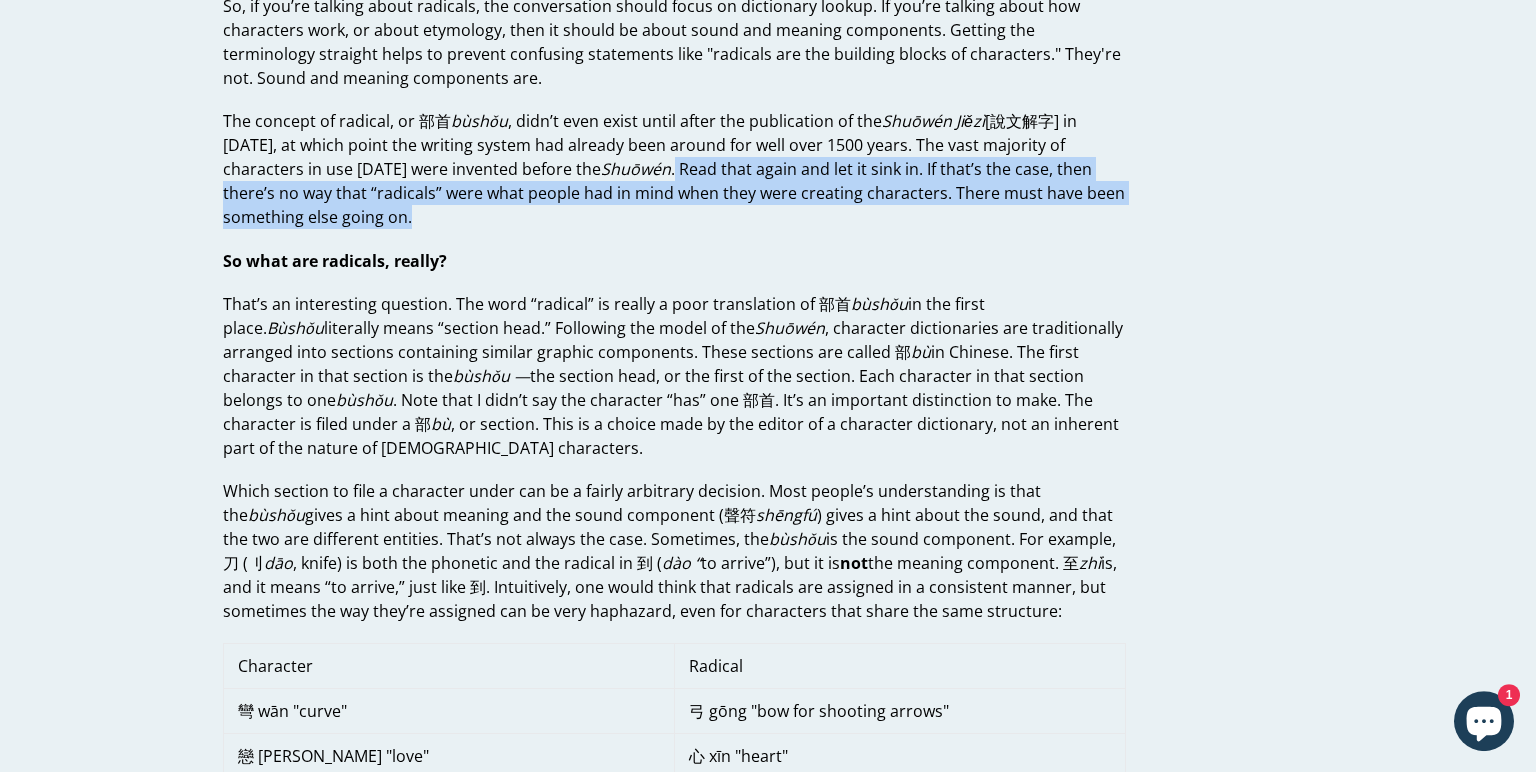 drag, startPoint x: 566, startPoint y: 167, endPoint x: 826, endPoint y: 212, distance: 263.8655 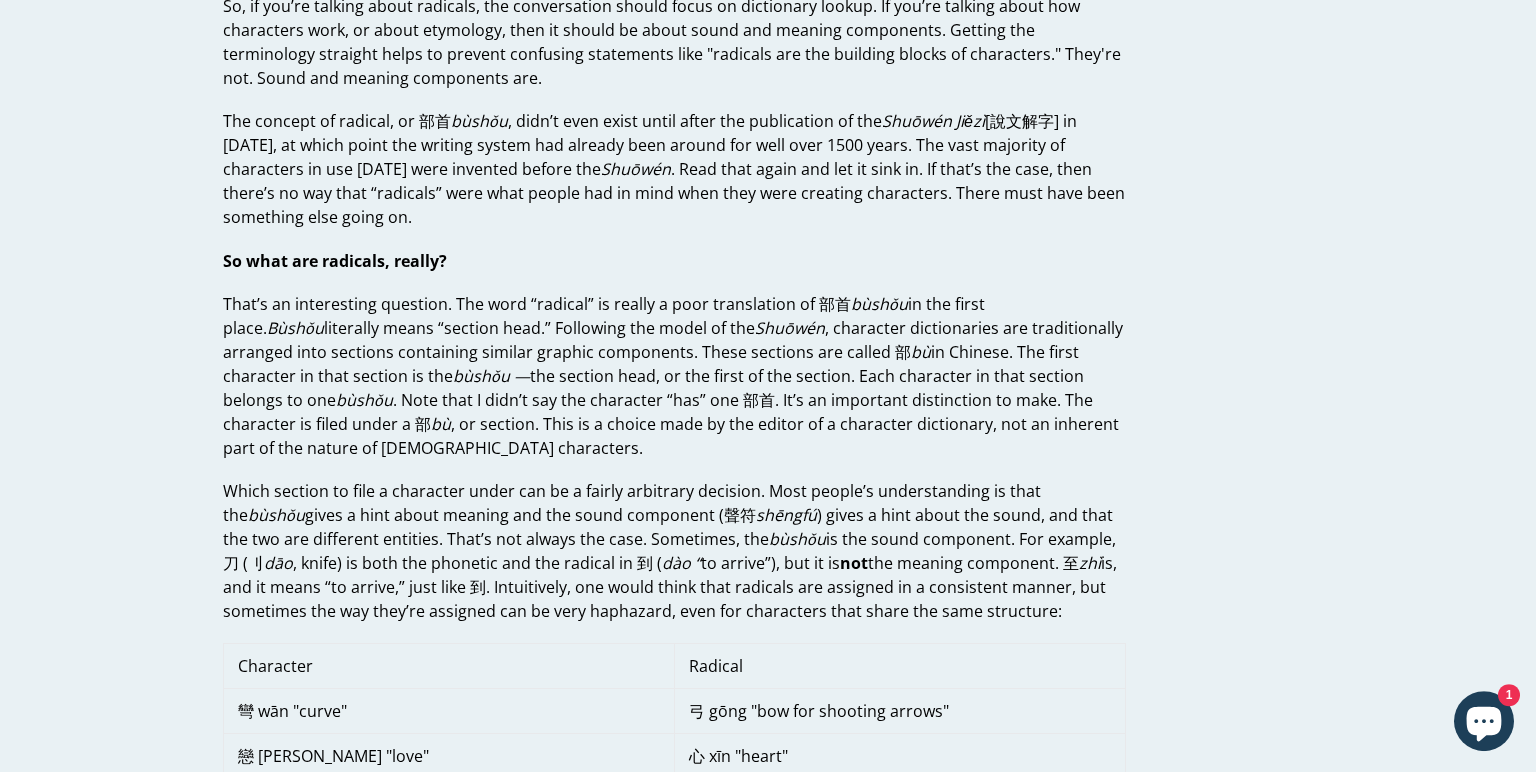 click on "The concept of radical, or 部首  bùshǒu , didn’t even exist until after the publication of the  Shuōwén Jiězì  [說文解字] in [DATE], at which point the writing system had already been around for well over 1500 years. The vast majority of characters in use [DATE] were invented before the  Shuōwén . Read that again and let it sink in. If that’s the case, then there’s no way that “radicals” were what people had in mind when they were creating characters. There must have been something else going on." at bounding box center (674, 169) 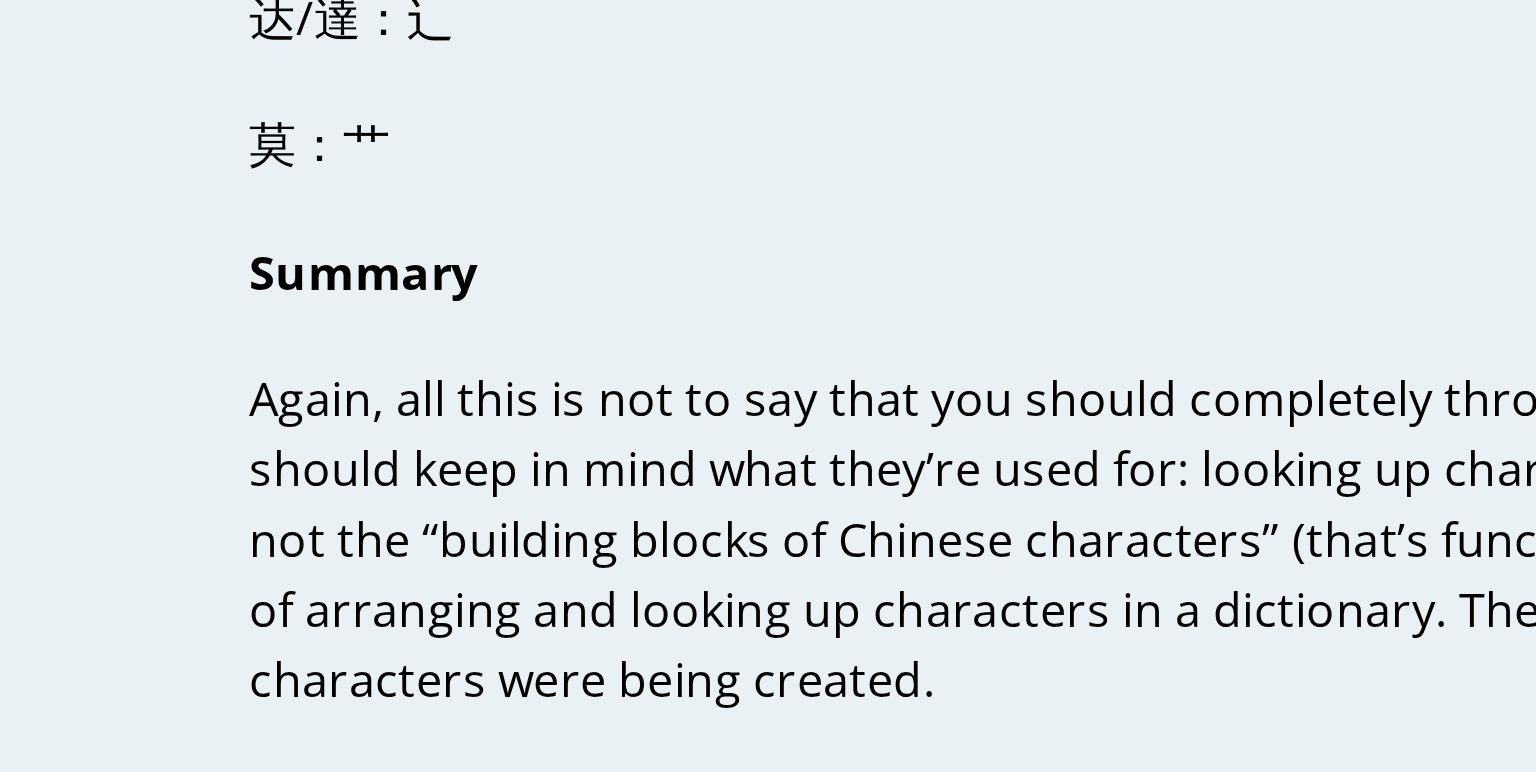 scroll, scrollTop: 5226, scrollLeft: 0, axis: vertical 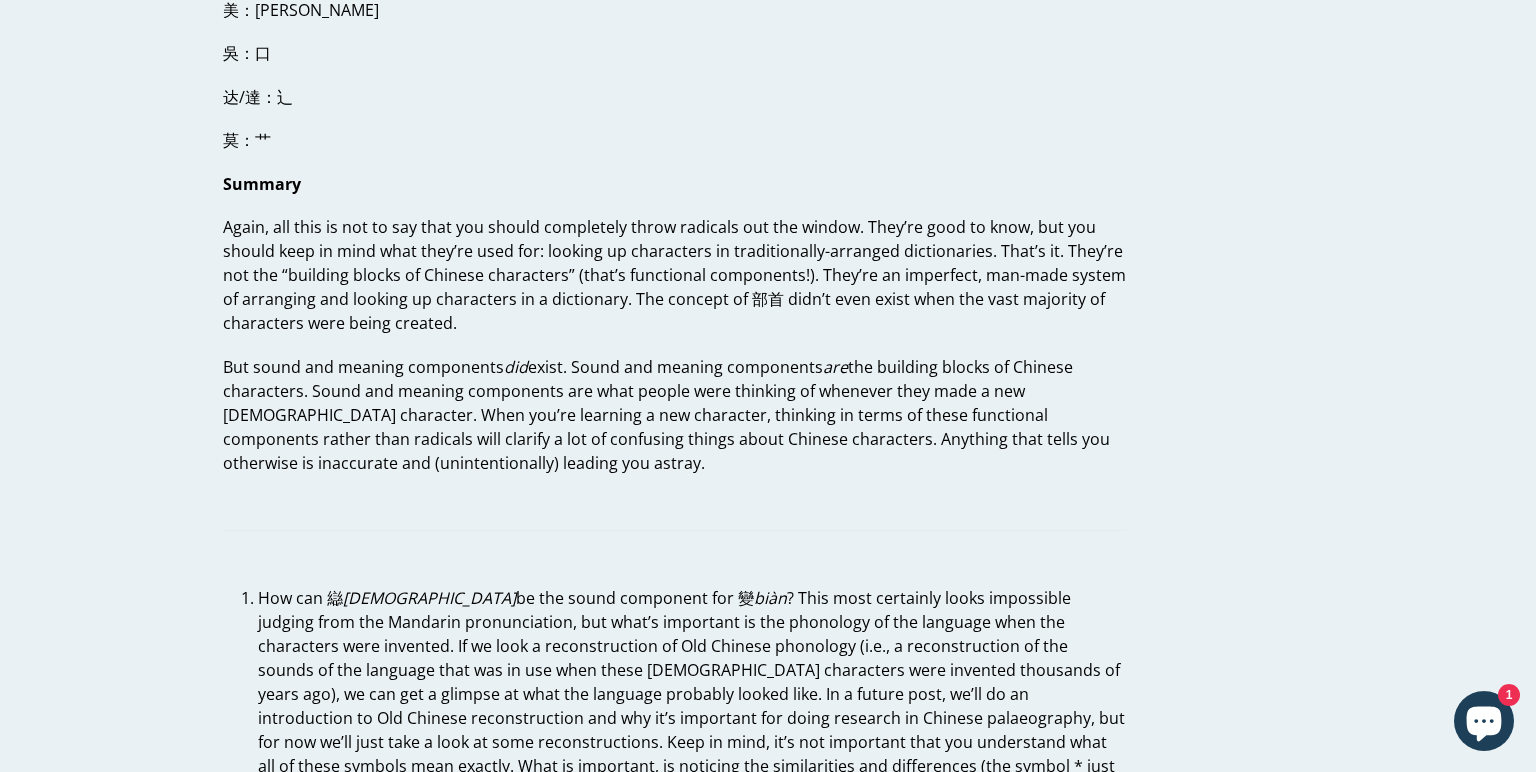 click on "Again, all this is not to say that you should completely throw radicals out the window. They’re good to know, but you should keep in mind what they’re used for: looking up characters in traditionally-arranged dictionaries. That’s it. They’re not the “building blocks of Chinese characters” (that’s functional components!). They’re an imperfect, man-made system of arranging and looking up characters in a dictionary. The concept of 部首 didn’t even exist when the vast majority of characters were being created." at bounding box center [674, 275] 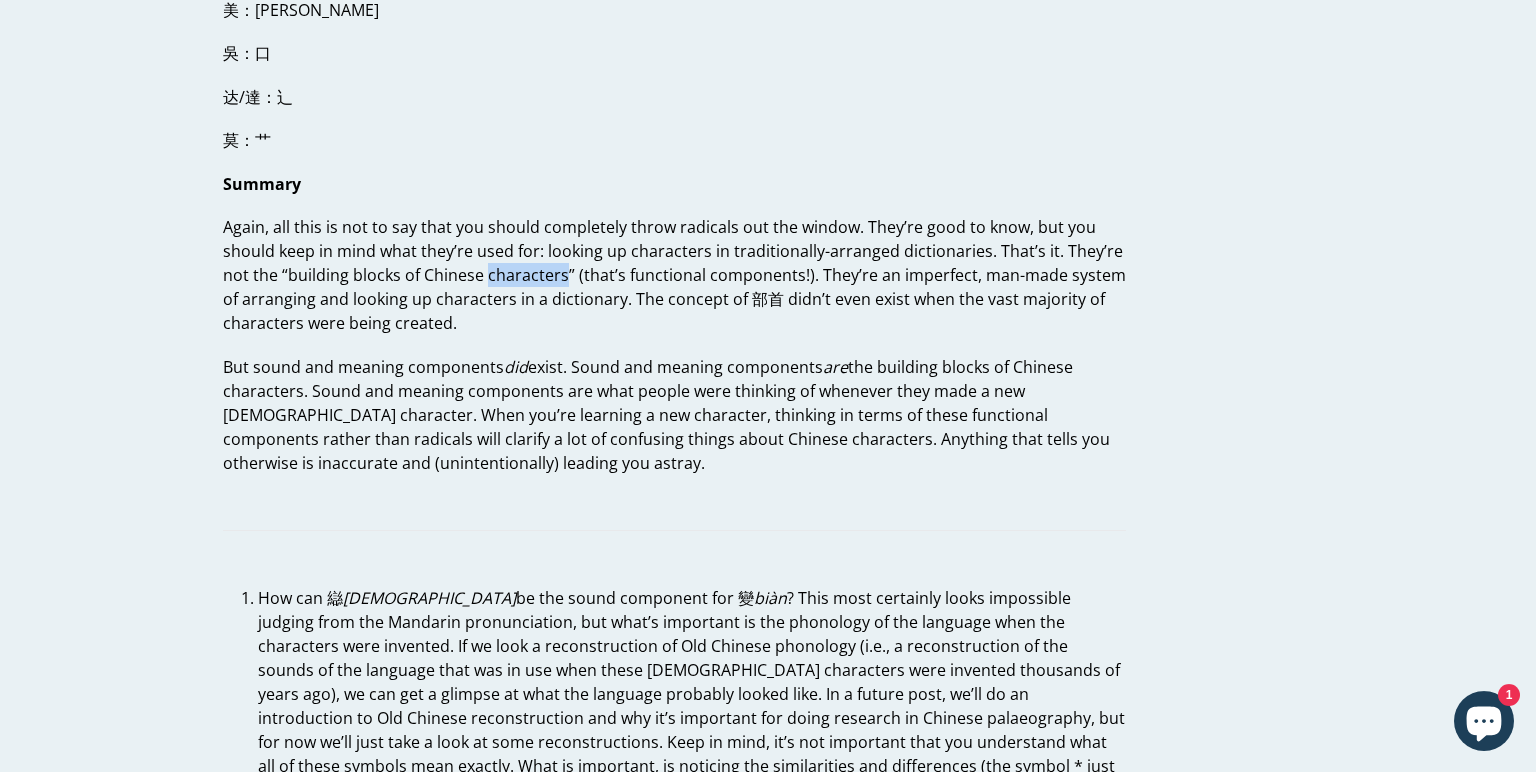 click on "Again, all this is not to say that you should completely throw radicals out the window. They’re good to know, but you should keep in mind what they’re used for: looking up characters in traditionally-arranged dictionaries. That’s it. They’re not the “building blocks of Chinese characters” (that’s functional components!). They’re an imperfect, man-made system of arranging and looking up characters in a dictionary. The concept of 部首 didn’t even exist when the vast majority of characters were being created." at bounding box center (674, 275) 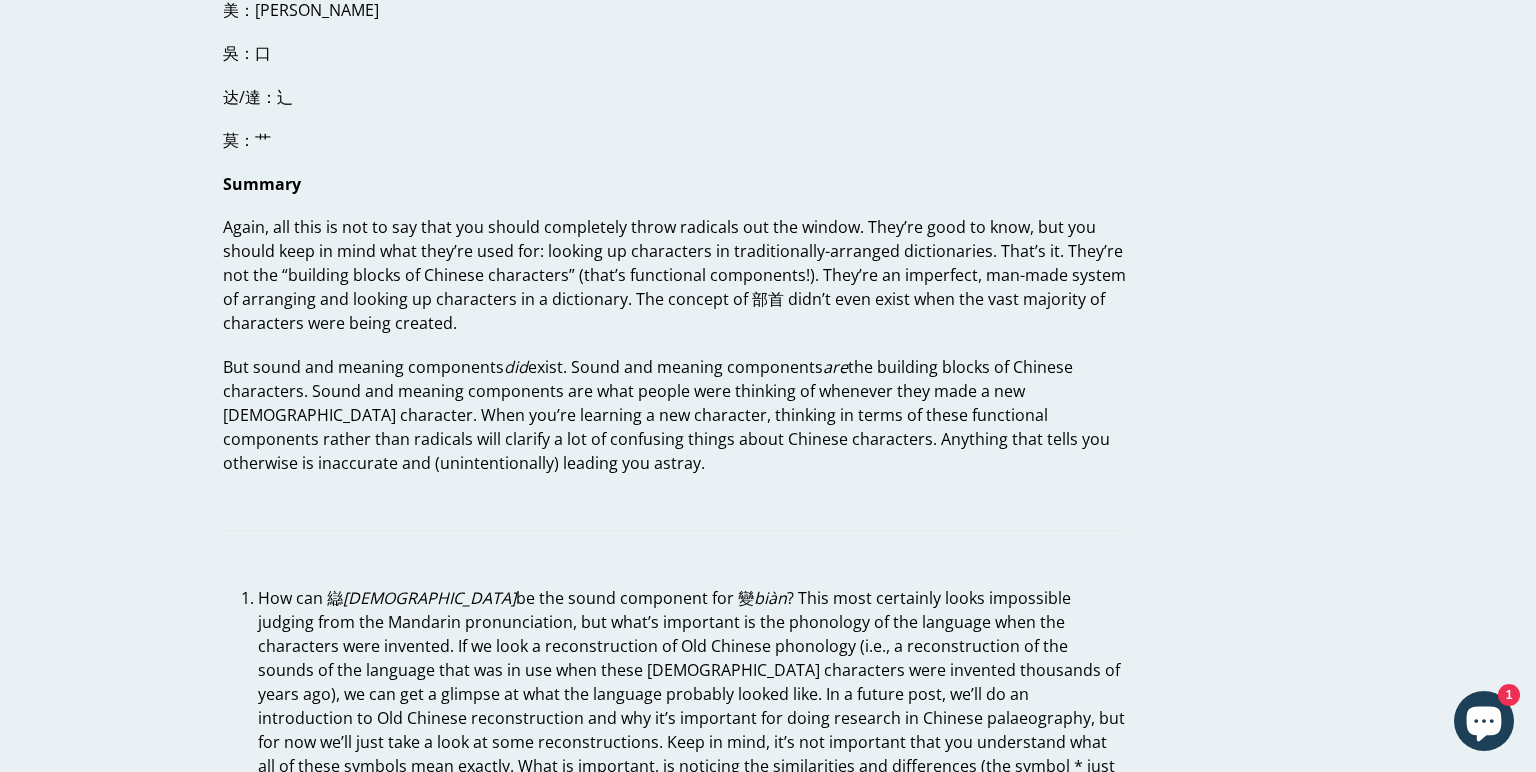 click on "Again, all this is not to say that you should completely throw radicals out the window. They’re good to know, but you should keep in mind what they’re used for: looking up characters in traditionally-arranged dictionaries. That’s it. They’re not the “building blocks of Chinese characters” (that’s functional components!). They’re an imperfect, man-made system of arranging and looking up characters in a dictionary. The concept of 部首 didn’t even exist when the vast majority of characters were being created." at bounding box center (674, 275) 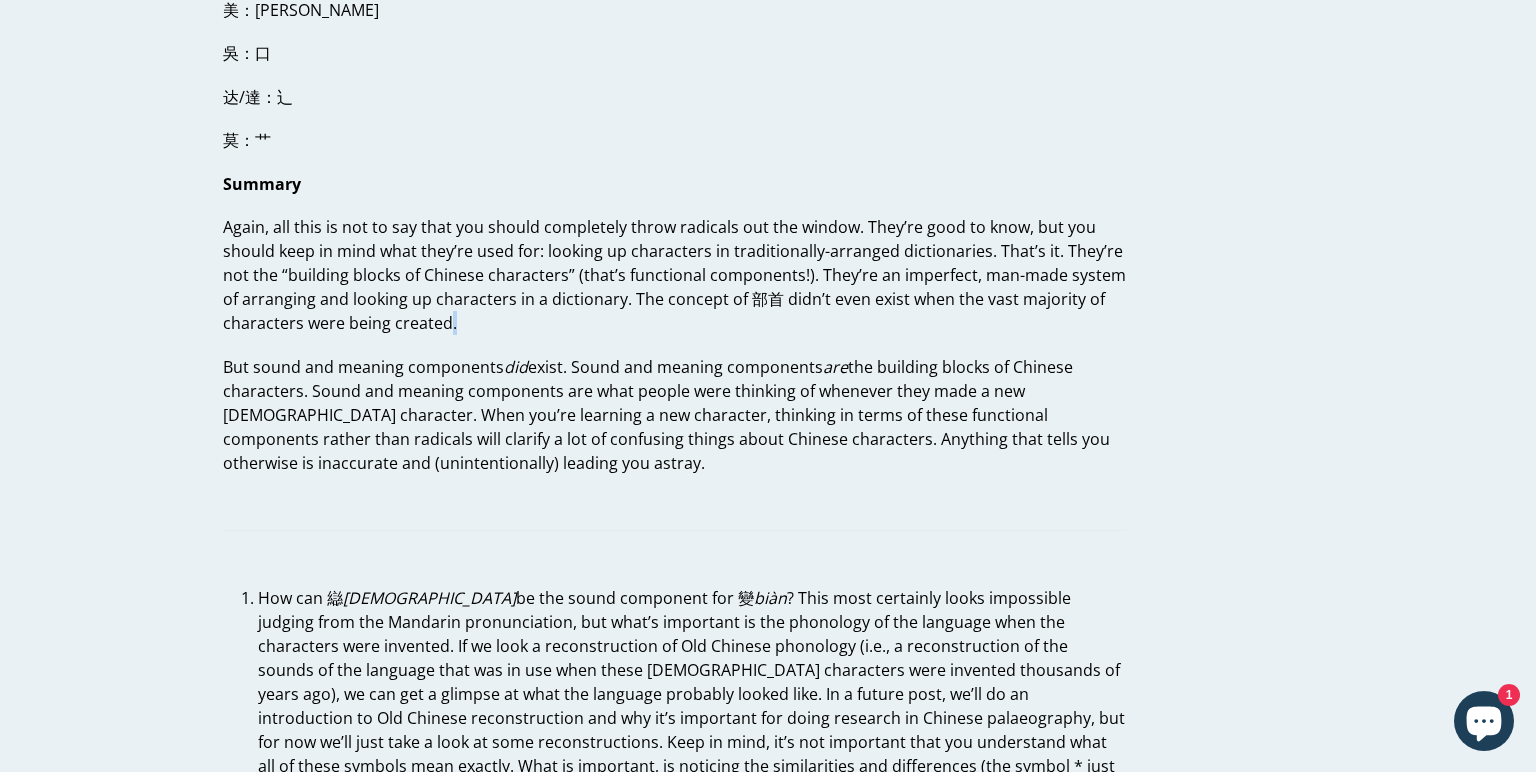 click on "Again, all this is not to say that you should completely throw radicals out the window. They’re good to know, but you should keep in mind what they’re used for: looking up characters in traditionally-arranged dictionaries. That’s it. They’re not the “building blocks of Chinese characters” (that’s functional components!). They’re an imperfect, man-made system of arranging and looking up characters in a dictionary. The concept of 部首 didn’t even exist when the vast majority of characters were being created." at bounding box center [674, 275] 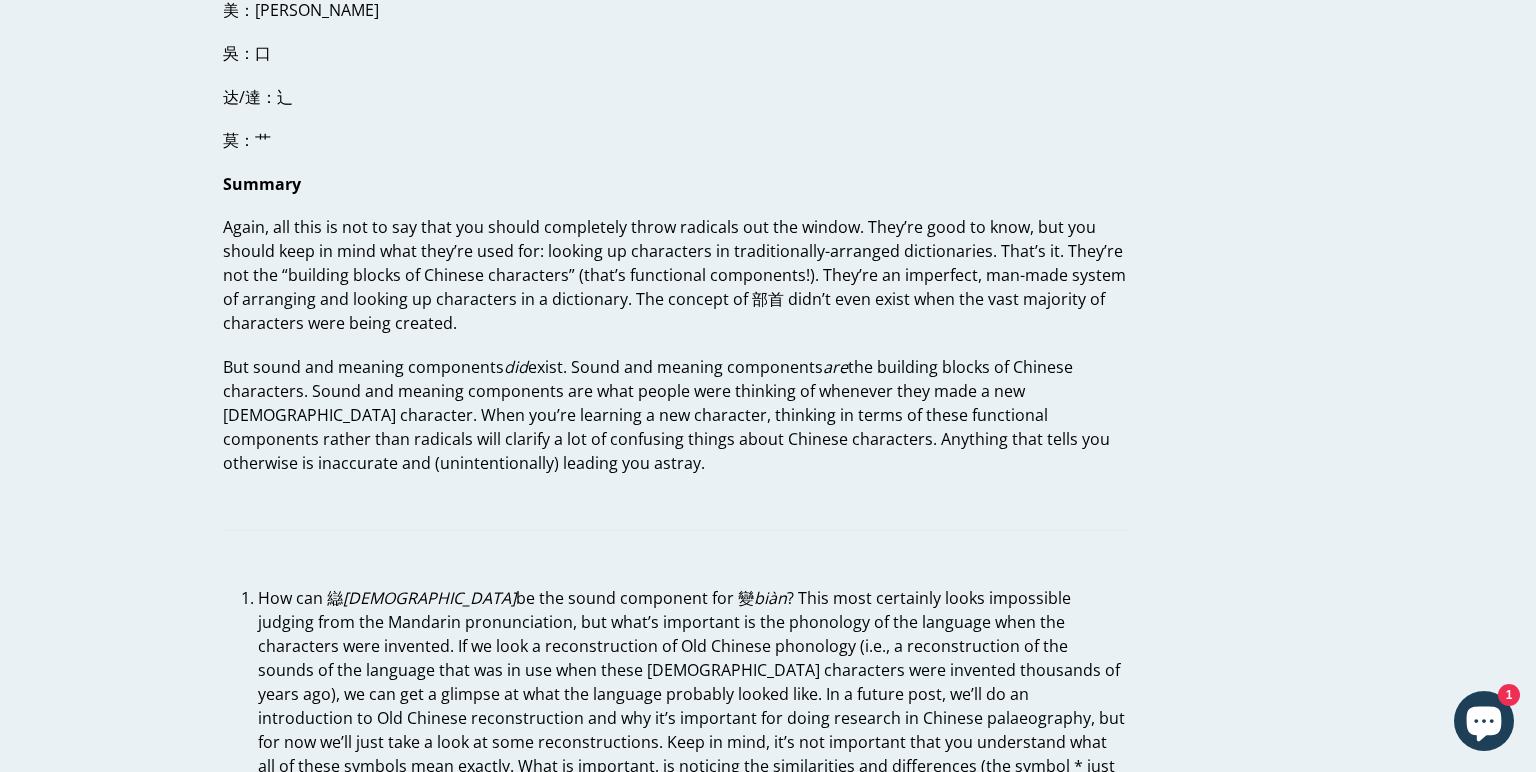 click on "Again, all this is not to say that you should completely throw radicals out the window. They’re good to know, but you should keep in mind what they’re used for: looking up characters in traditionally-arranged dictionaries. That’s it. They’re not the “building blocks of Chinese characters” (that’s functional components!). They’re an imperfect, man-made system of arranging and looking up characters in a dictionary. The concept of 部首 didn’t even exist when the vast majority of characters were being created." at bounding box center [674, 275] 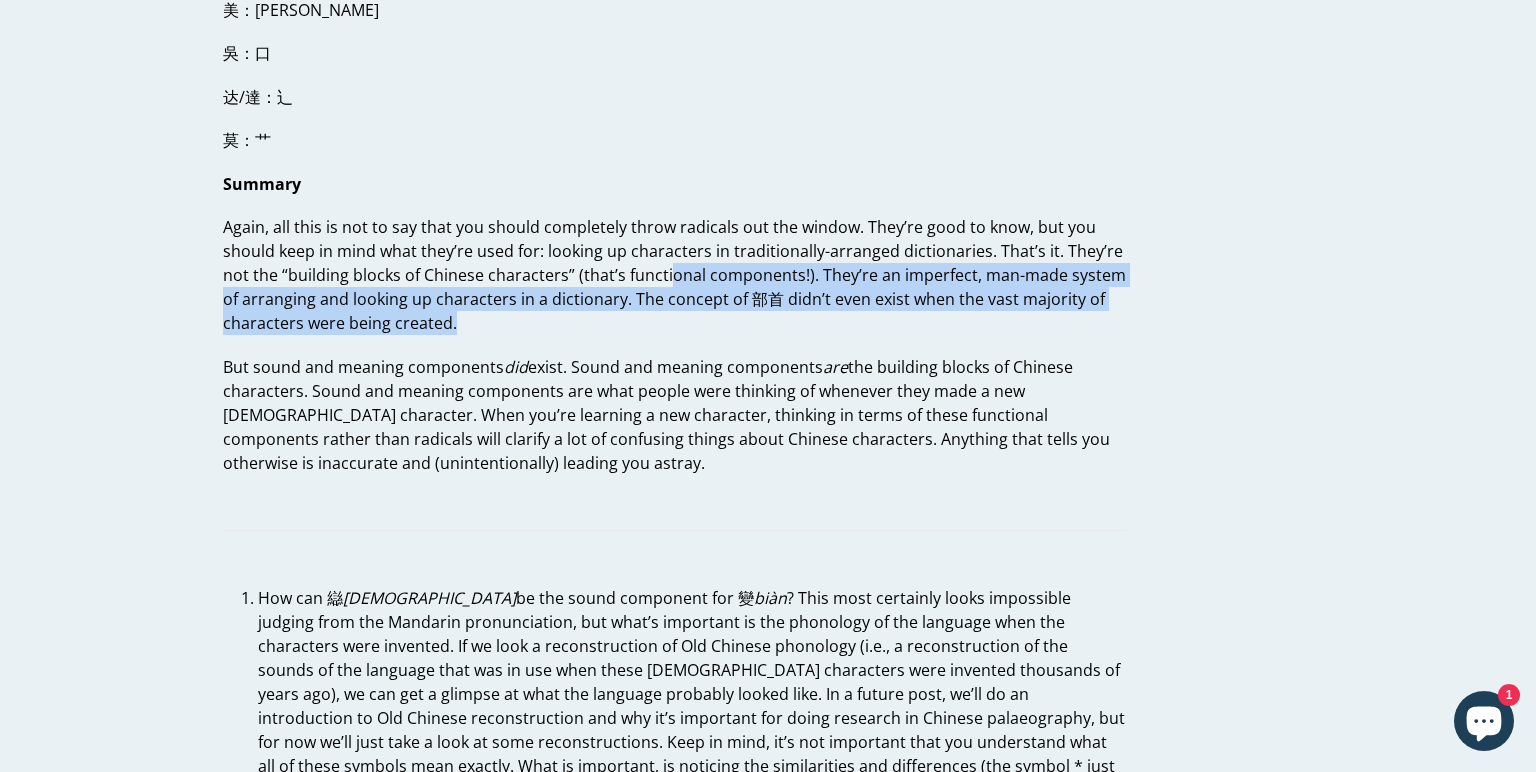 drag, startPoint x: 655, startPoint y: 298, endPoint x: 666, endPoint y: 248, distance: 51.1957 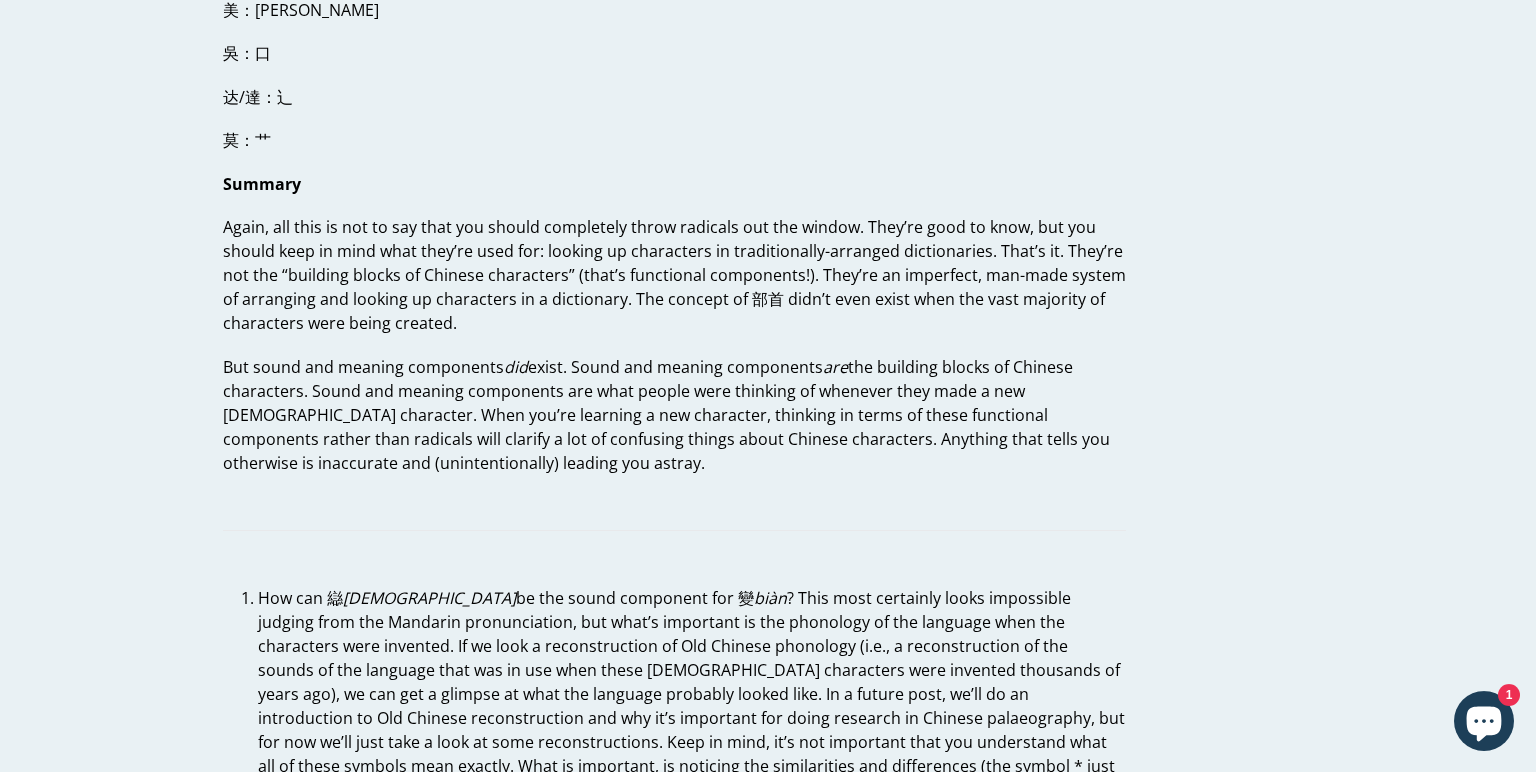 click on "Again, all this is not to say that you should completely throw radicals out the window. They’re good to know, but you should keep in mind what they’re used for: looking up characters in traditionally-arranged dictionaries. That’s it. They’re not the “building blocks of Chinese characters” (that’s functional components!). They’re an imperfect, man-made system of arranging and looking up characters in a dictionary. The concept of 部首 didn’t even exist when the vast majority of characters were being created." at bounding box center (674, 275) 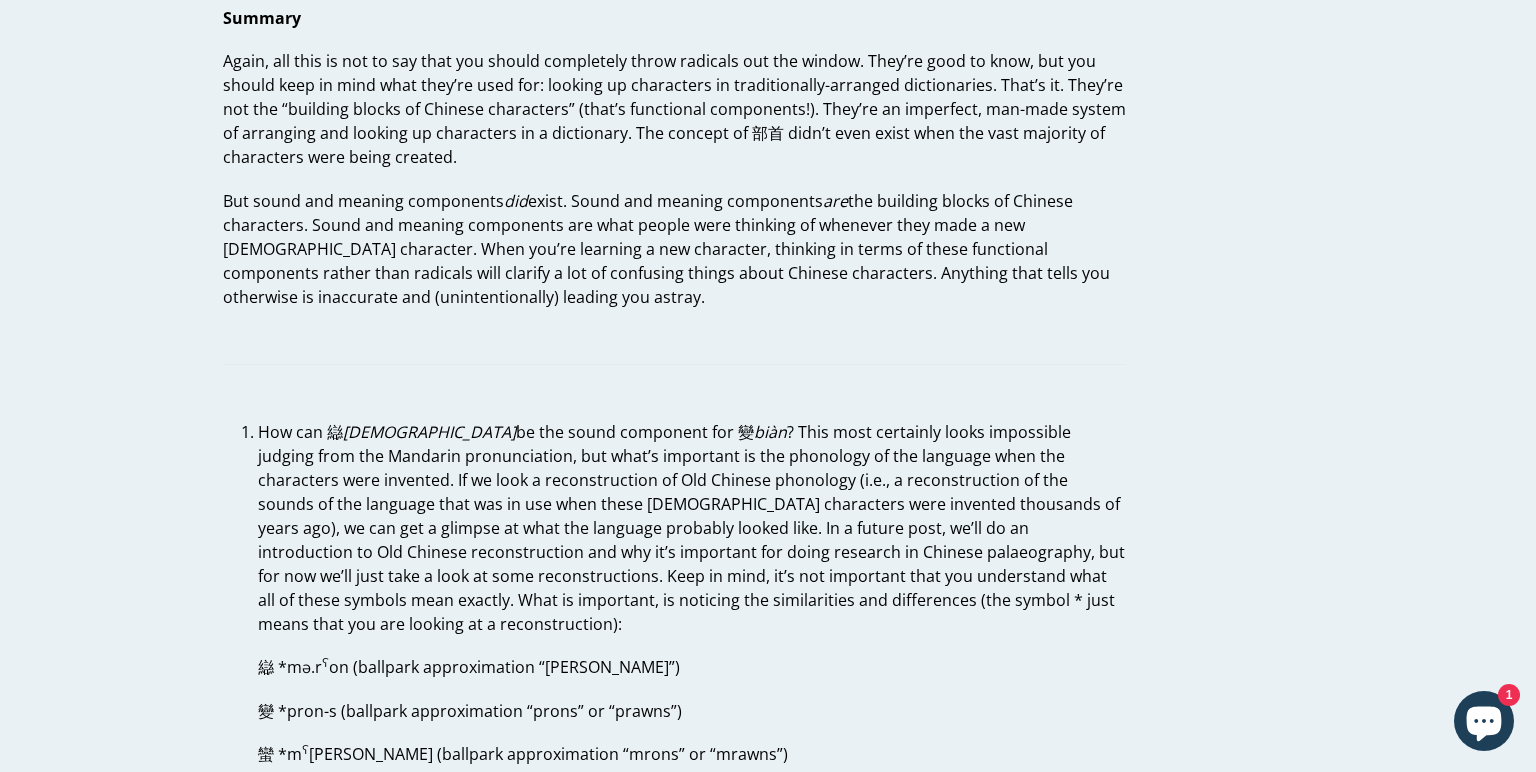 scroll, scrollTop: 5393, scrollLeft: 0, axis: vertical 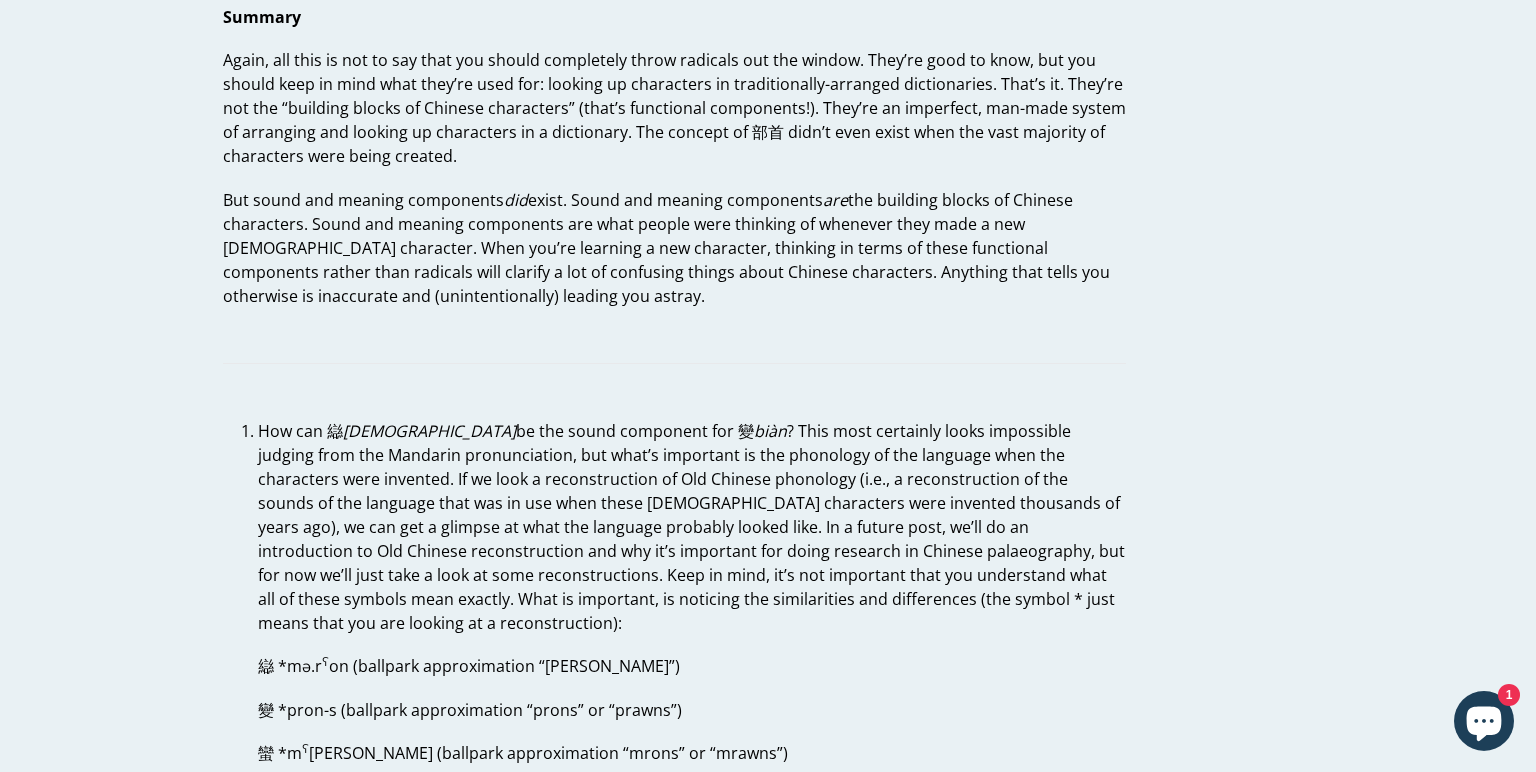 click on "But sound and meaning components  did  exist. Sound and meaning components  are  the building blocks of Chinese characters. Sound and meaning components are what people were thinking of whenever they made a new [DEMOGRAPHIC_DATA] character. When you’re learning a new character, thinking in terms of these functional components rather than radicals will clarify a lot of confusing things about Chinese characters. Anything that tells you otherwise is inaccurate and (unintentionally) leading you astray." at bounding box center [674, 248] 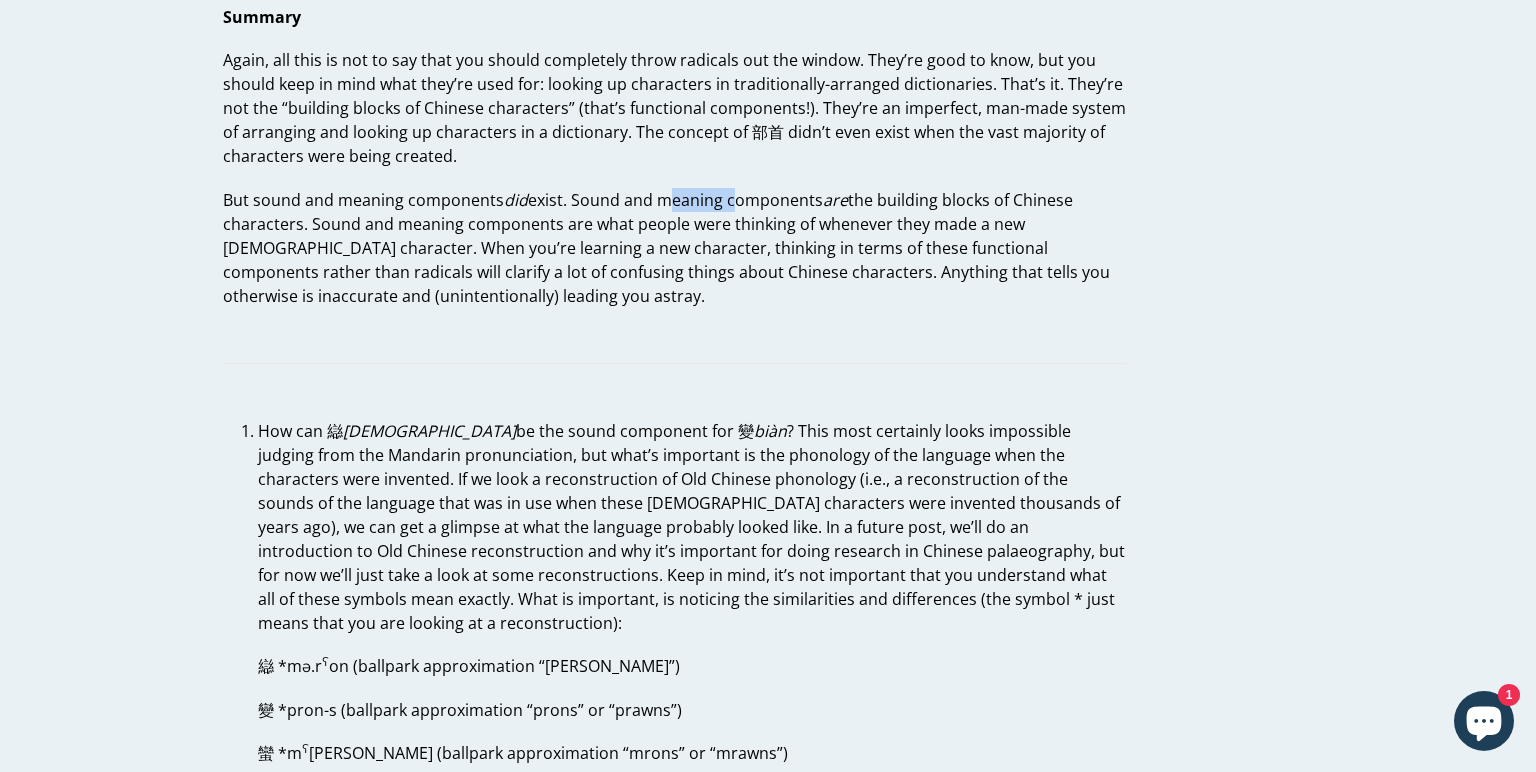 click on "But sound and meaning components  did  exist. Sound and meaning components  are  the building blocks of Chinese characters. Sound and meaning components are what people were thinking of whenever they made a new [DEMOGRAPHIC_DATA] character. When you’re learning a new character, thinking in terms of these functional components rather than radicals will clarify a lot of confusing things about Chinese characters. Anything that tells you otherwise is inaccurate and (unintentionally) leading you astray." at bounding box center [674, 248] 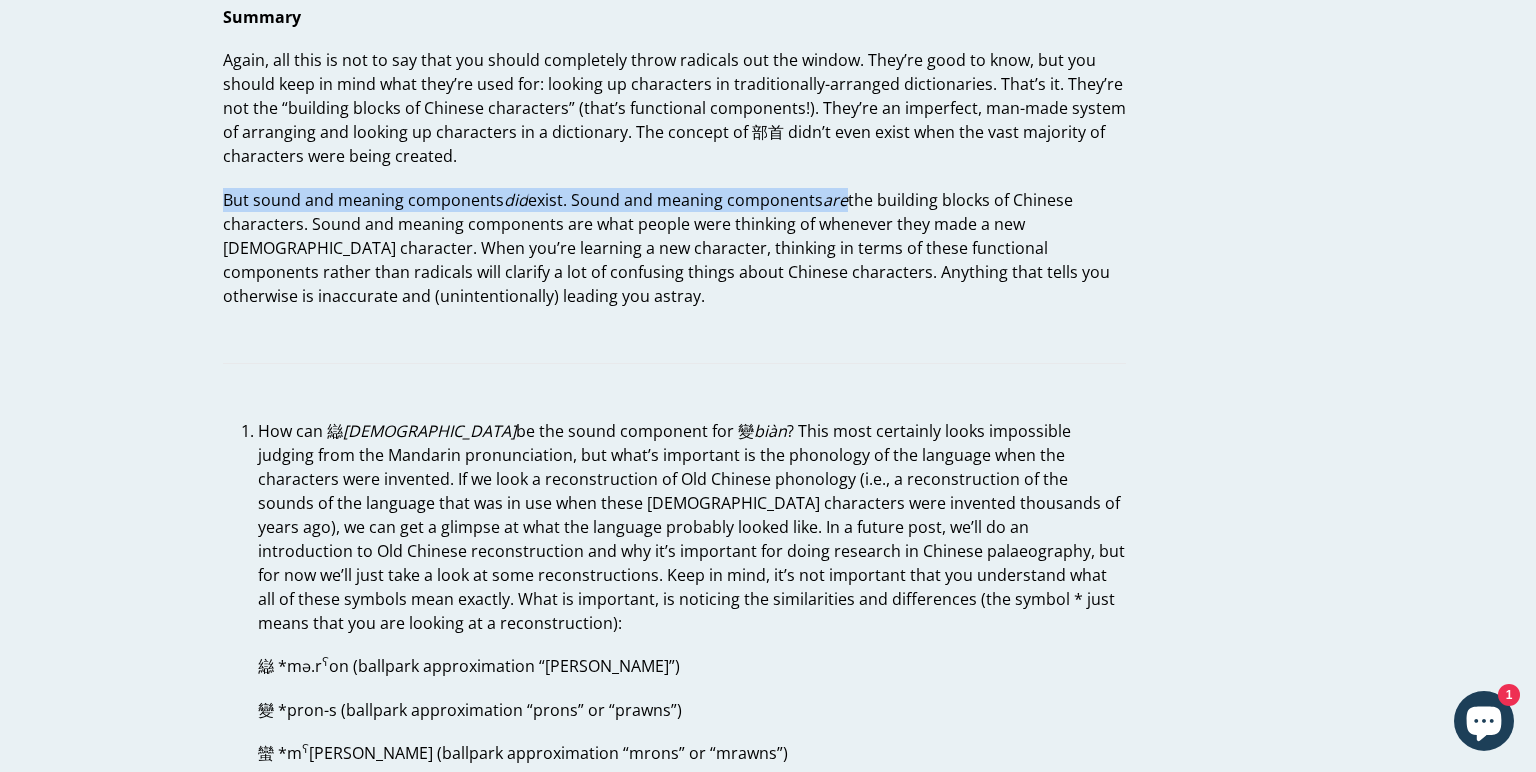 click on "But sound and meaning components  did  exist. Sound and meaning components  are  the building blocks of Chinese characters. Sound and meaning components are what people were thinking of whenever they made a new [DEMOGRAPHIC_DATA] character. When you’re learning a new character, thinking in terms of these functional components rather than radicals will clarify a lot of confusing things about Chinese characters. Anything that tells you otherwise is inaccurate and (unintentionally) leading you astray." at bounding box center (674, 248) 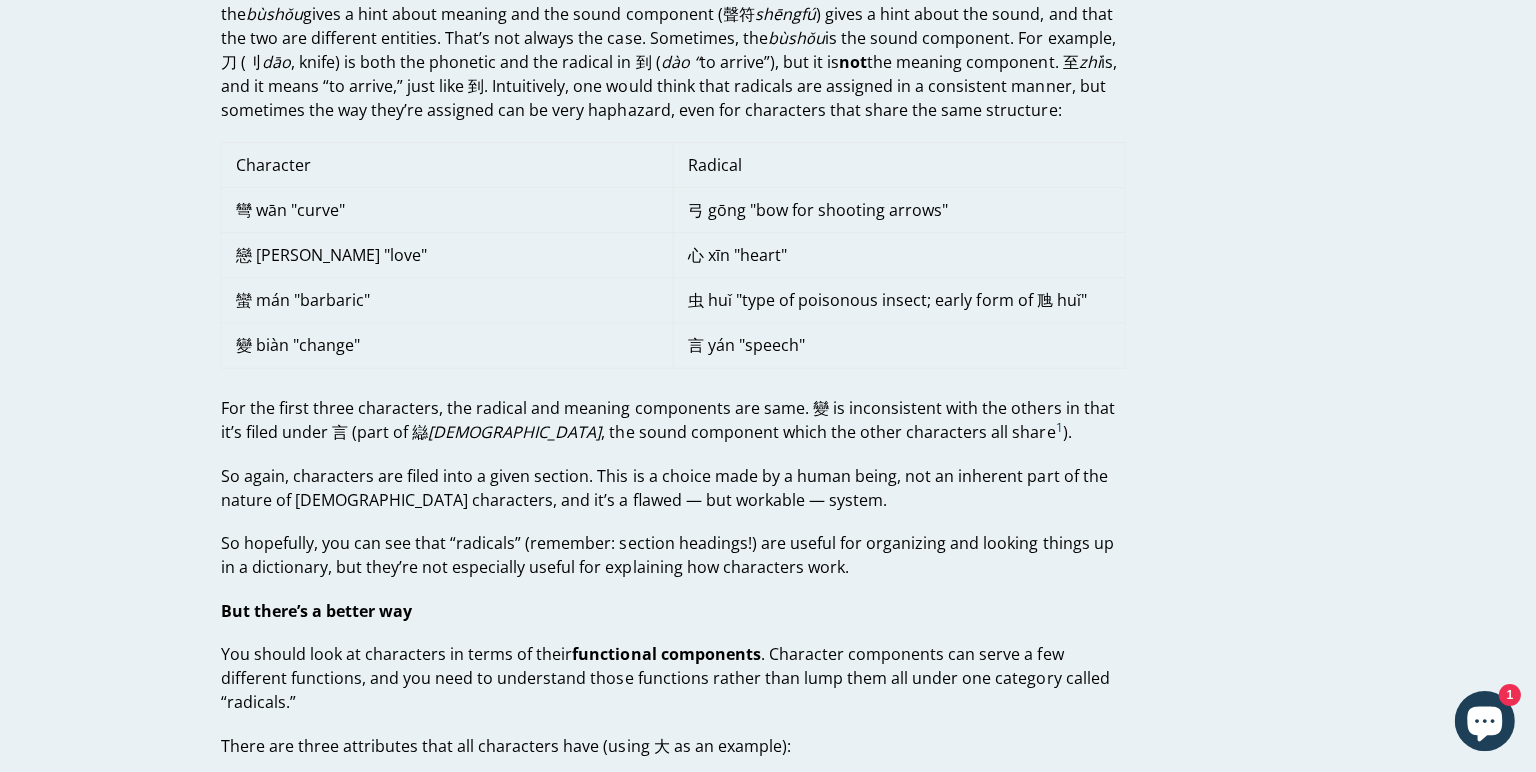 scroll, scrollTop: 1135, scrollLeft: 0, axis: vertical 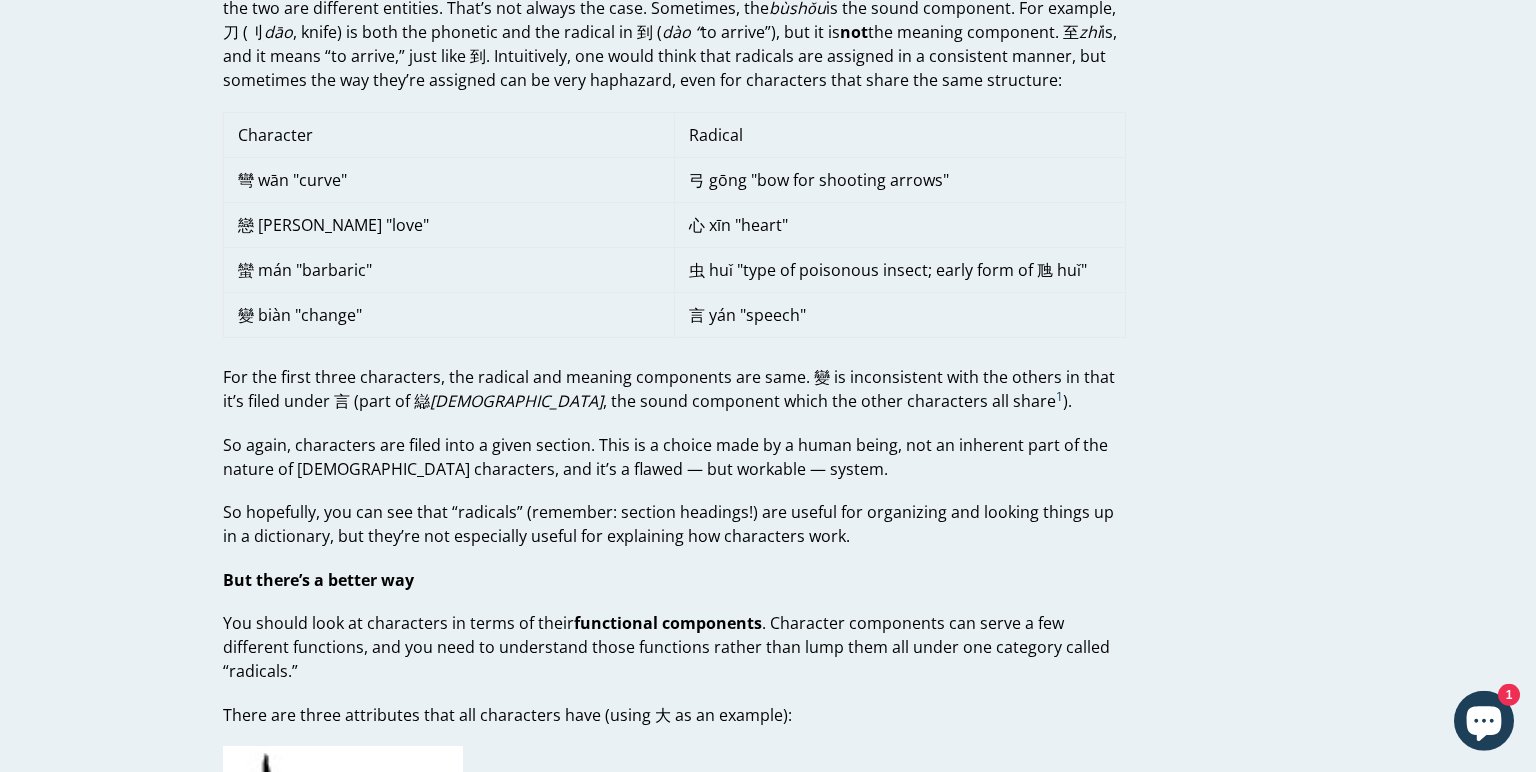 click on "So again, characters are filed into a given section. This is a choice made by a human being, not an inherent part of the nature of [DEMOGRAPHIC_DATA] characters, and it’s a flawed — but workable — system." at bounding box center [674, 457] 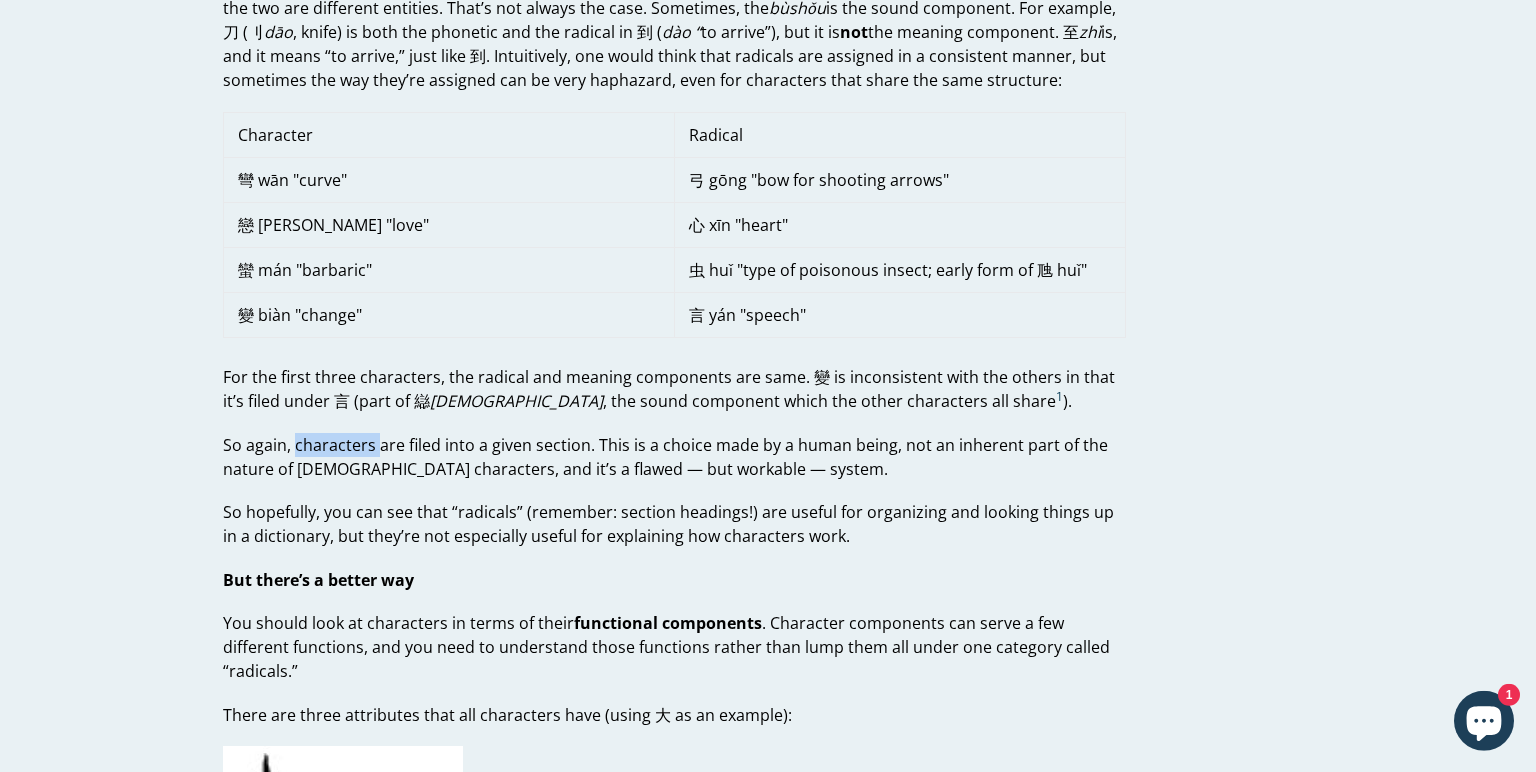 click on "So again, characters are filed into a given section. This is a choice made by a human being, not an inherent part of the nature of [DEMOGRAPHIC_DATA] characters, and it’s a flawed — but workable — system." at bounding box center (674, 457) 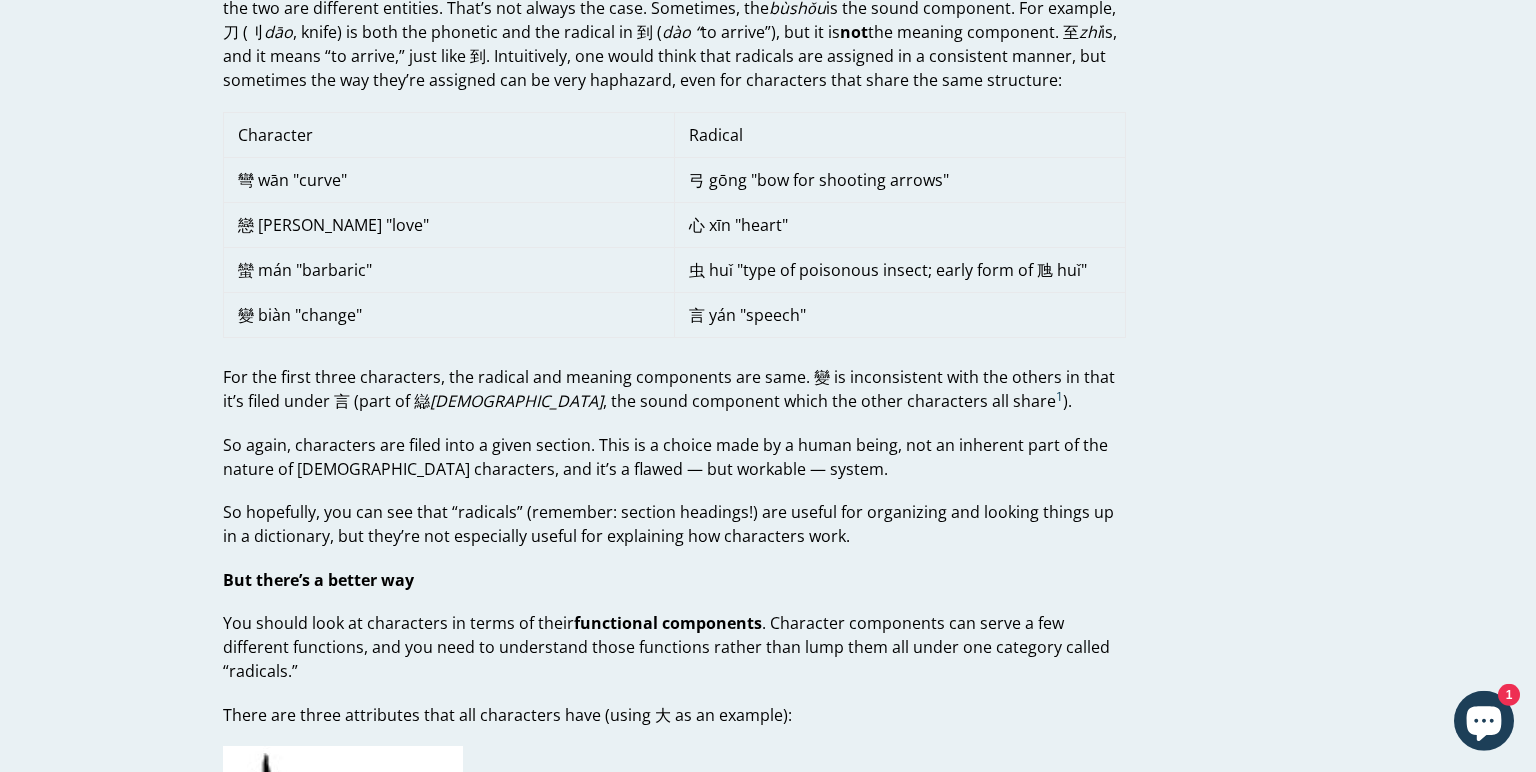 click on "So again, characters are filed into a given section. This is a choice made by a human being, not an inherent part of the nature of [DEMOGRAPHIC_DATA] characters, and it’s a flawed — but workable — system." at bounding box center [674, 457] 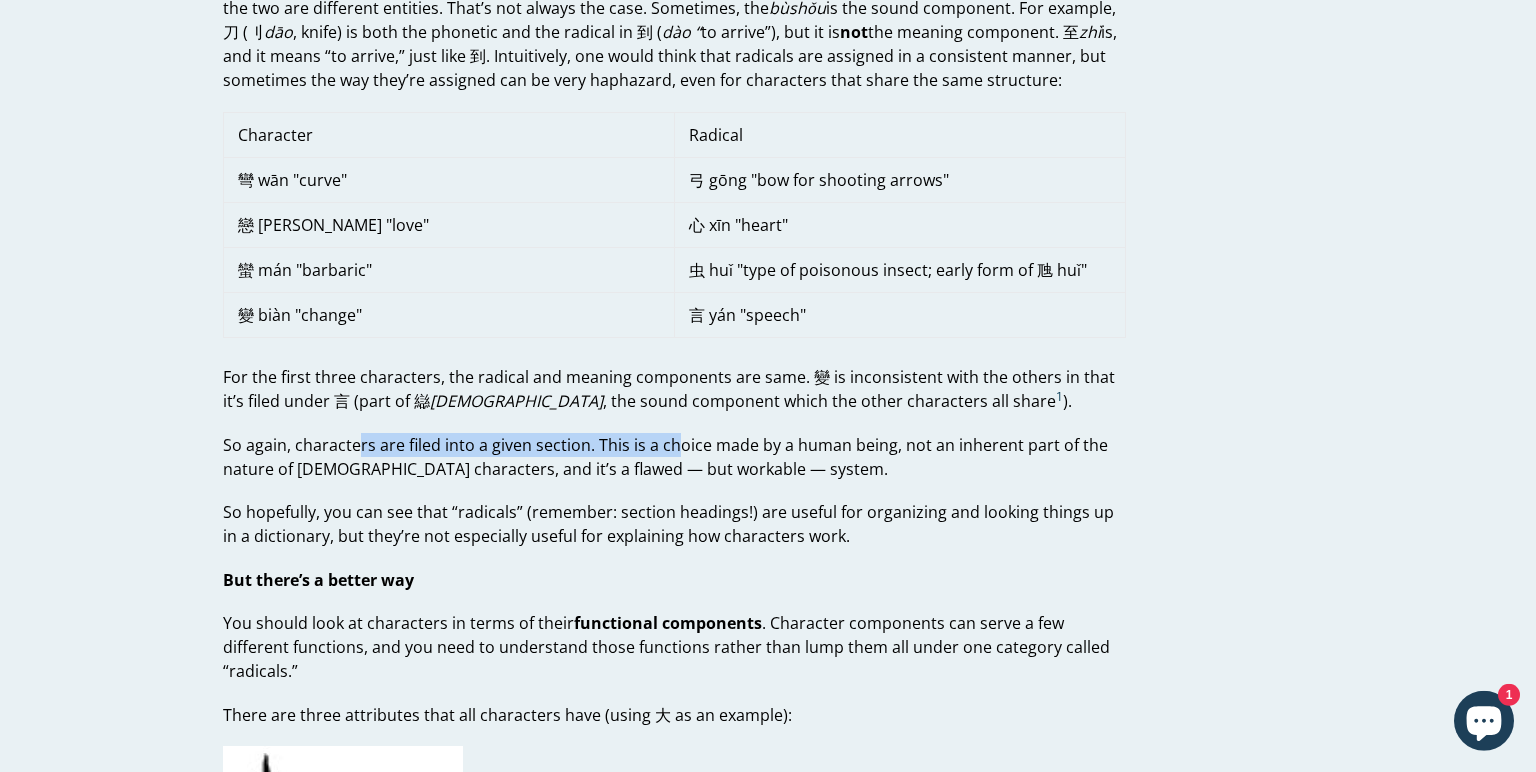 drag, startPoint x: 358, startPoint y: 444, endPoint x: 671, endPoint y: 448, distance: 313.02554 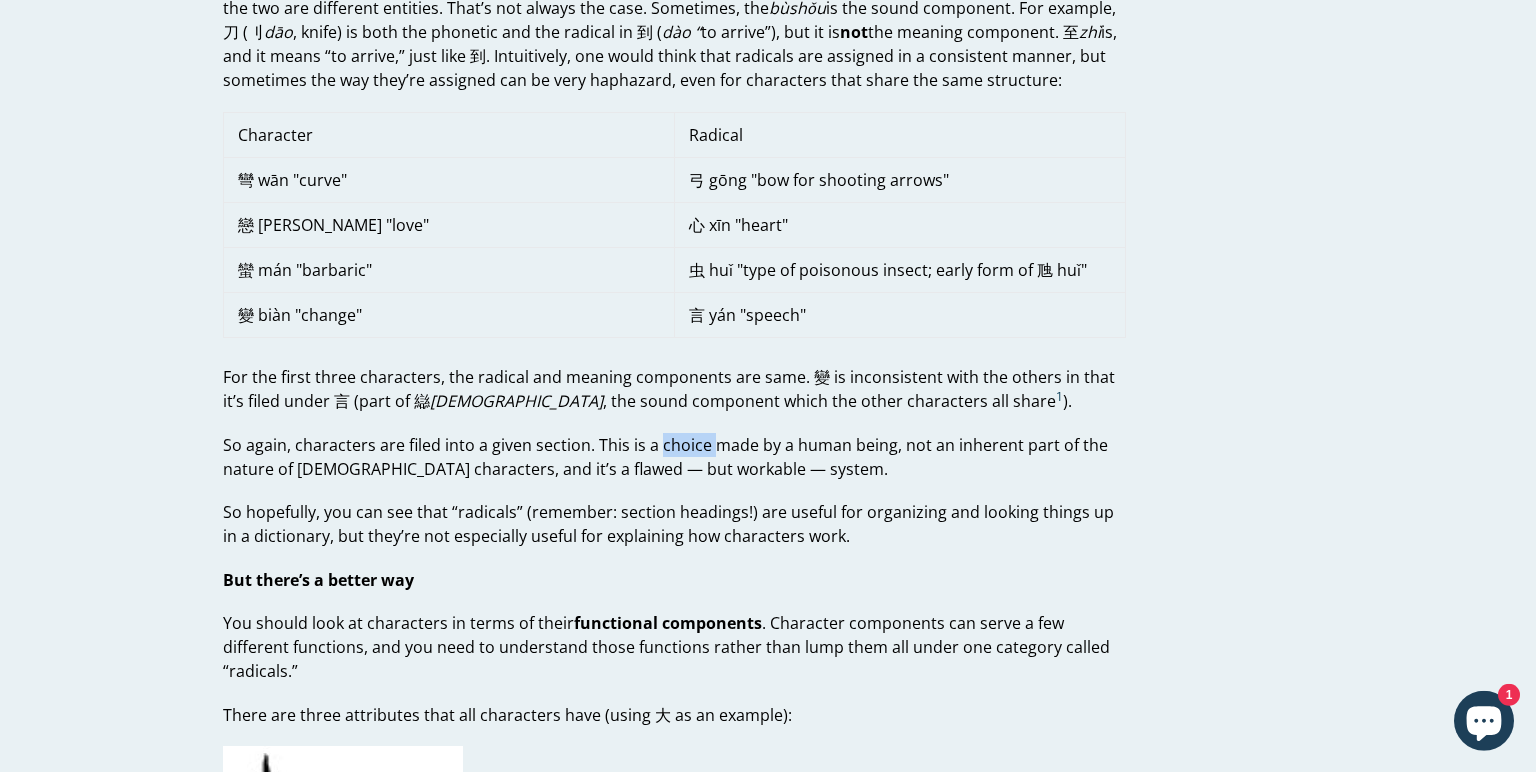 click on "So again, characters are filed into a given section. This is a choice made by a human being, not an inherent part of the nature of [DEMOGRAPHIC_DATA] characters, and it’s a flawed — but workable — system." at bounding box center (674, 457) 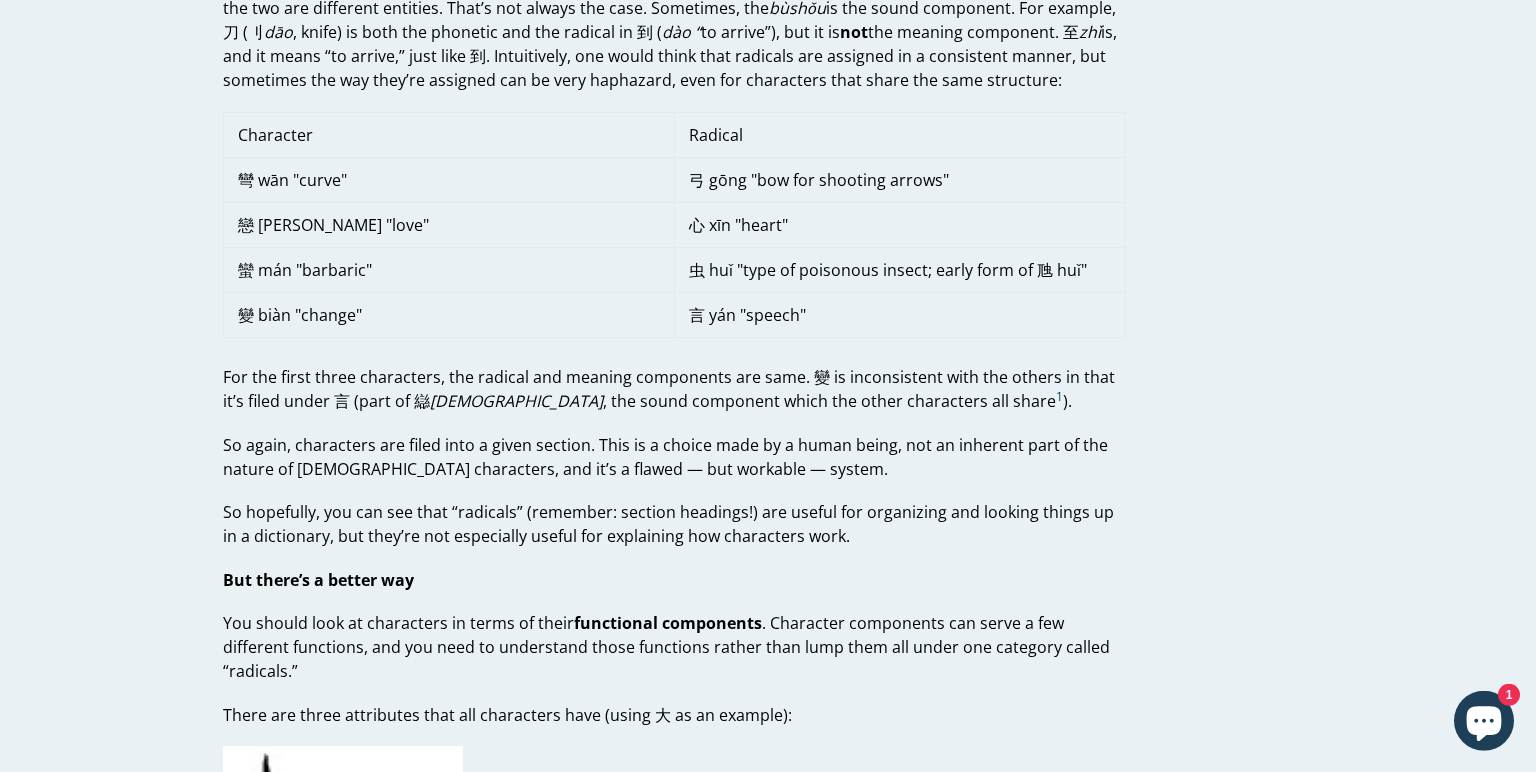 click on "So again, characters are filed into a given section. This is a choice made by a human being, not an inherent part of the nature of [DEMOGRAPHIC_DATA] characters, and it’s a flawed — but workable — system." at bounding box center (674, 457) 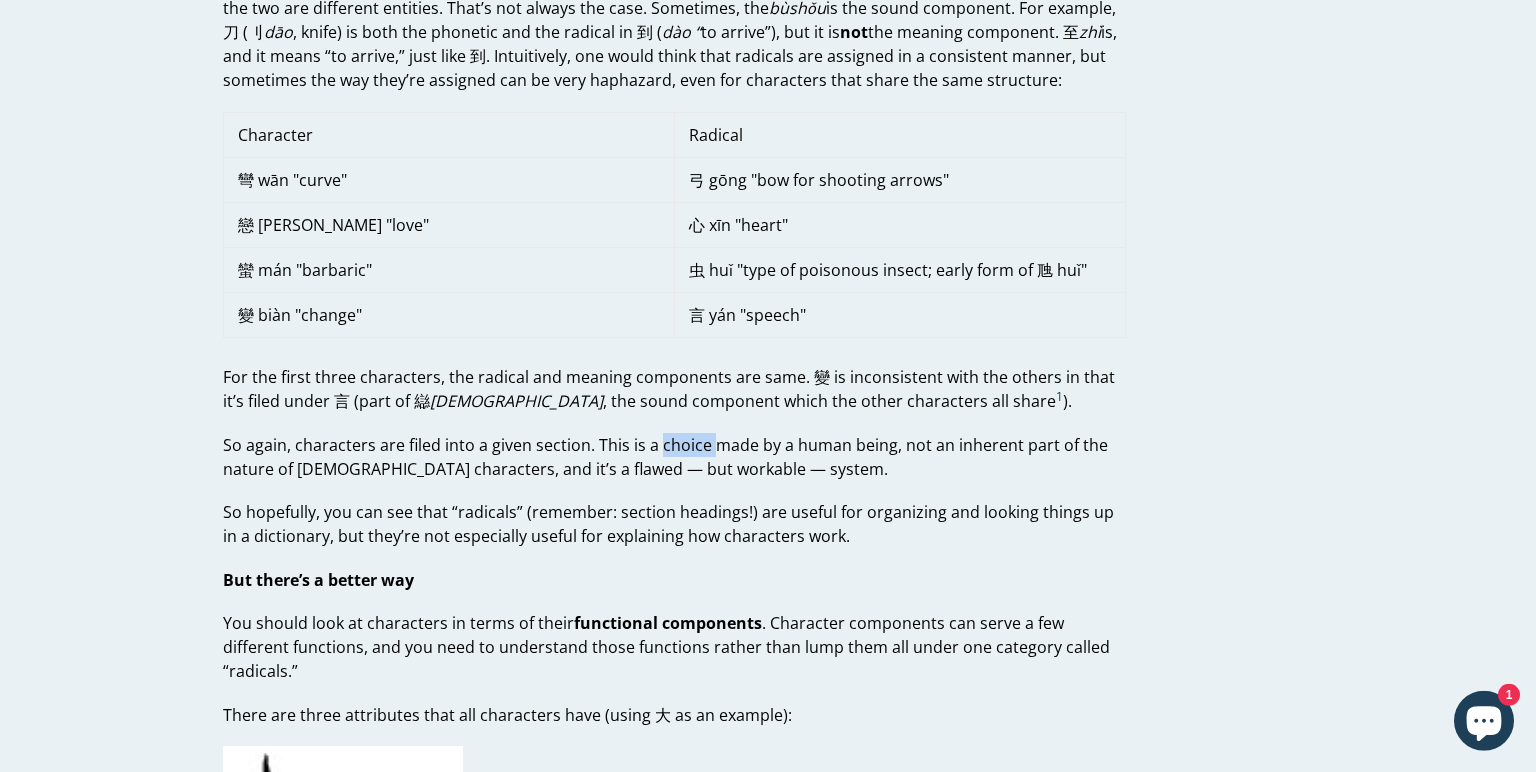 click on "So again, characters are filed into a given section. This is a choice made by a human being, not an inherent part of the nature of [DEMOGRAPHIC_DATA] characters, and it’s a flawed — but workable — system." at bounding box center [674, 457] 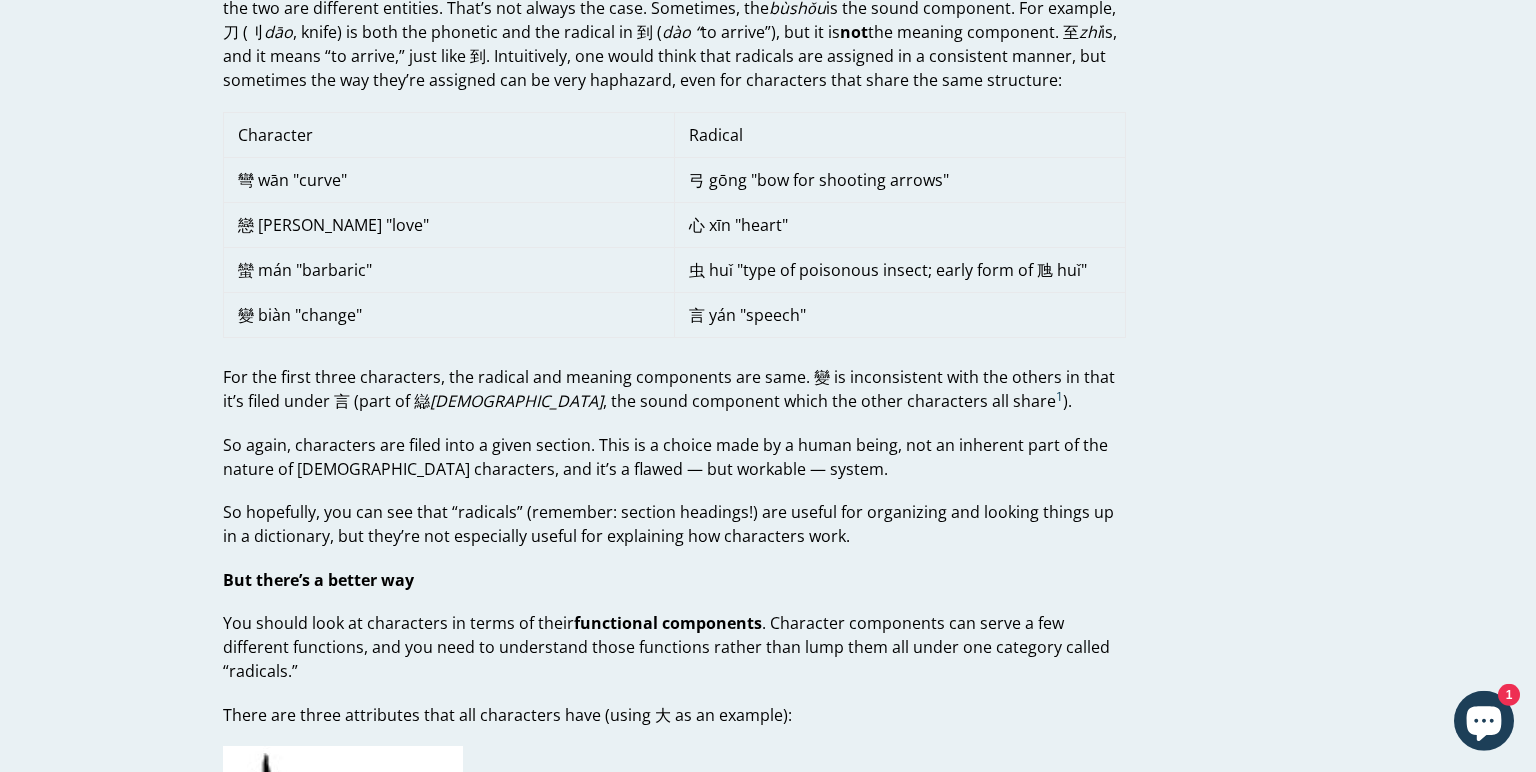 click on "So again, characters are filed into a given section. This is a choice made by a human being, not an inherent part of the nature of [DEMOGRAPHIC_DATA] characters, and it’s a flawed — but workable — system." at bounding box center (674, 457) 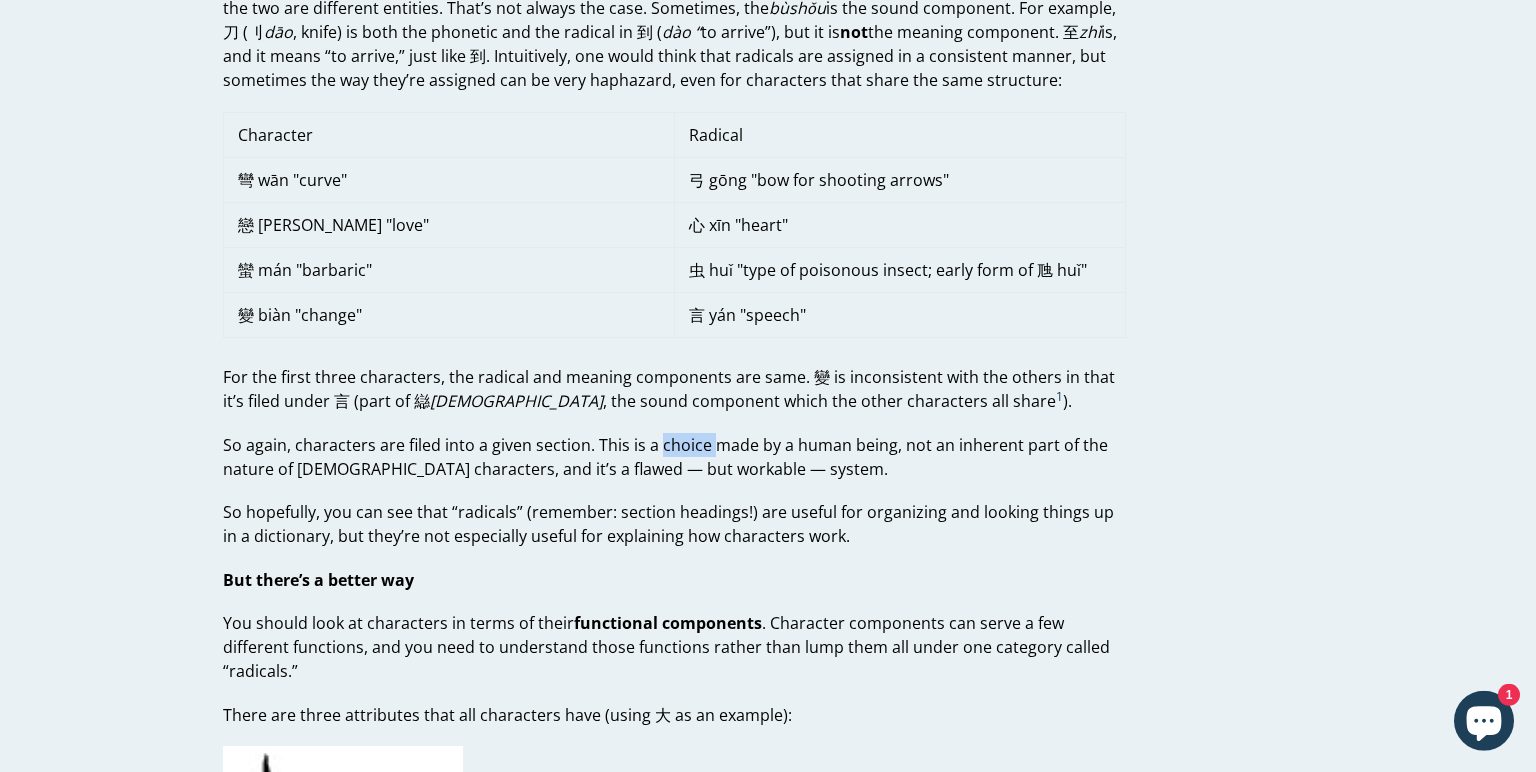 click on "So again, characters are filed into a given section. This is a choice made by a human being, not an inherent part of the nature of [DEMOGRAPHIC_DATA] characters, and it’s a flawed — but workable — system." at bounding box center [674, 457] 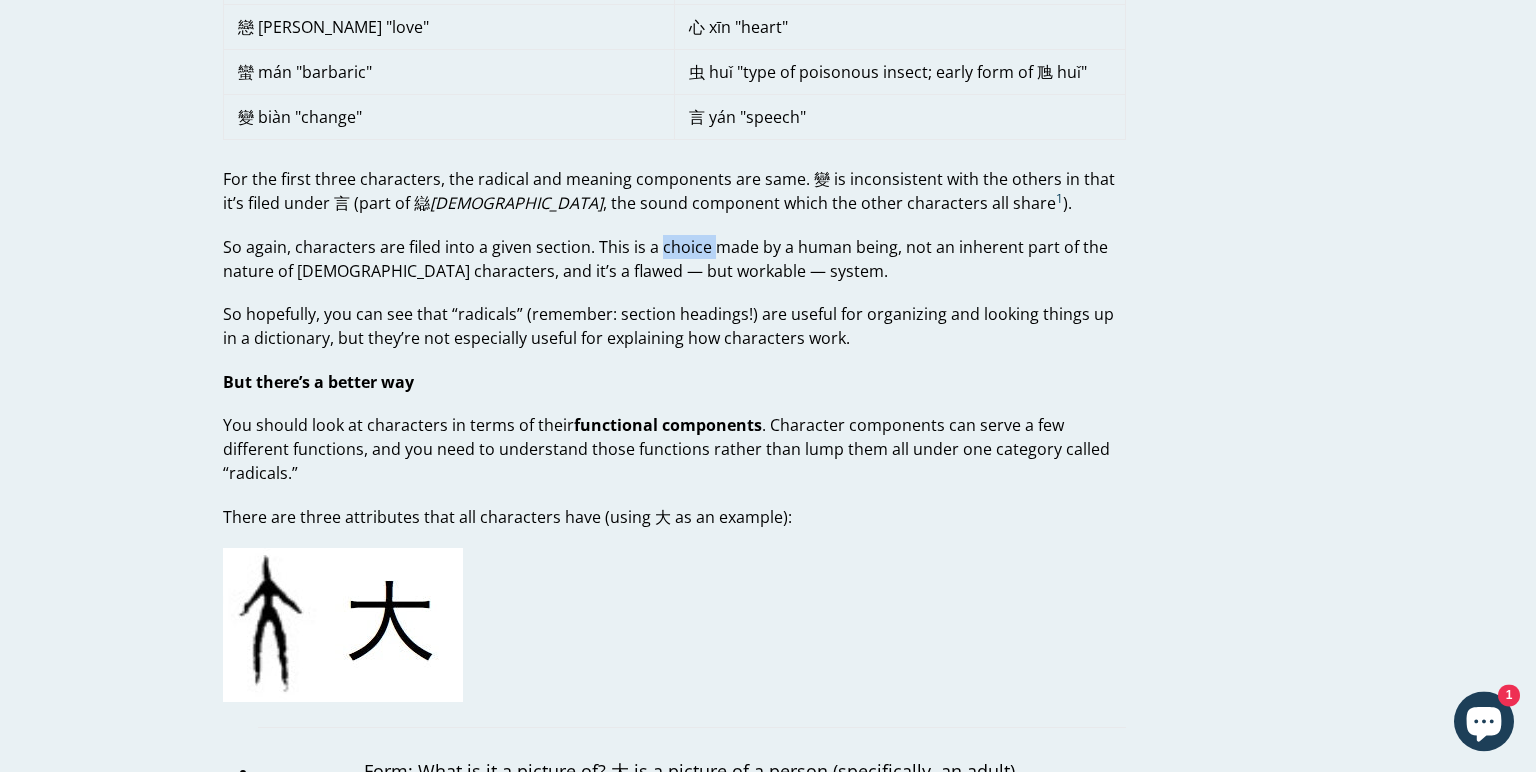 scroll, scrollTop: 1358, scrollLeft: 0, axis: vertical 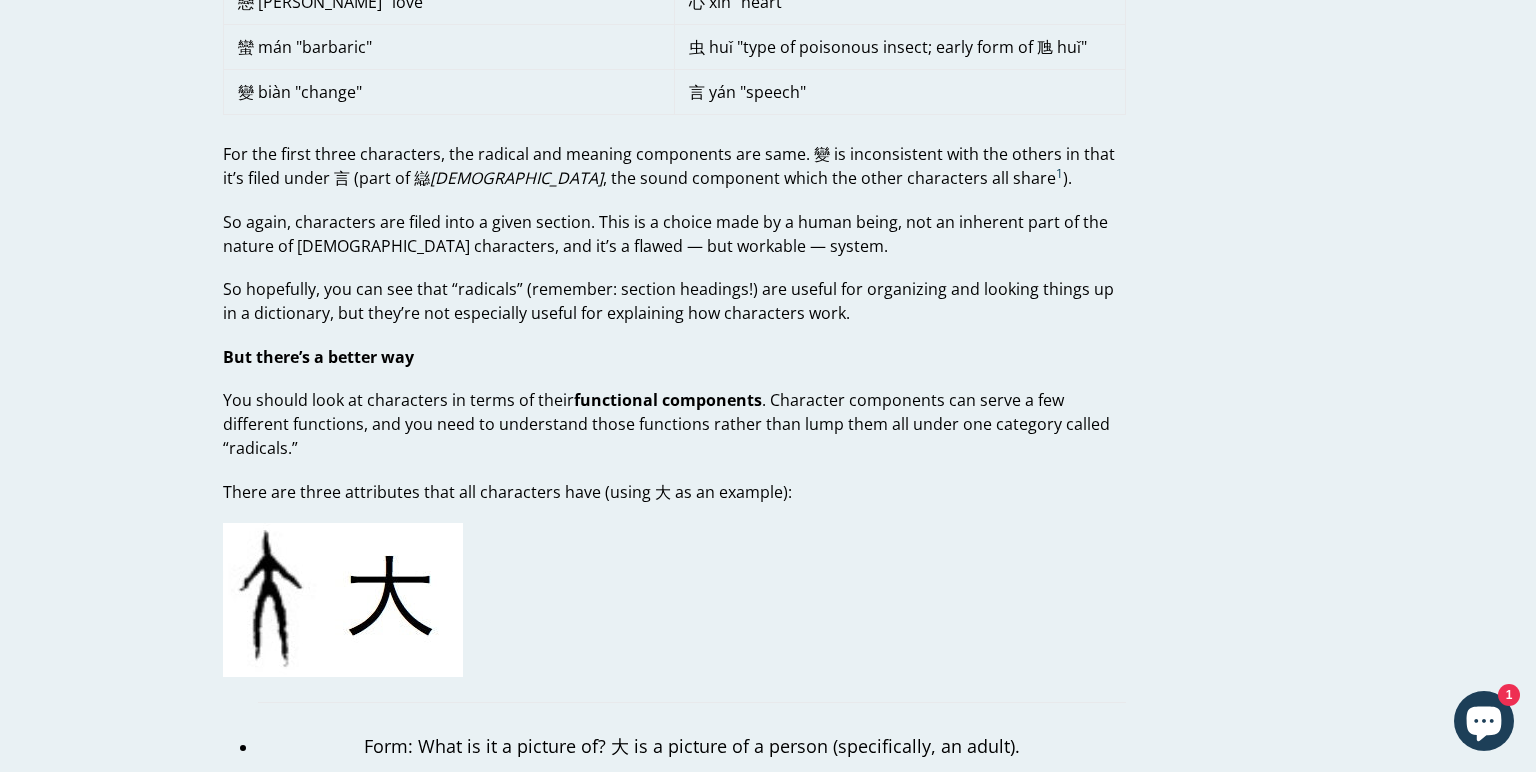 click on "Getting Radical about Radicals
Why you should think of characters in terms of functional components.
By  [PERSON_NAME]
I know this advice is going to rub some people the wrong way, but hopefully by the end of the article you’ll understand why I say this: radicals are of little use for learning how characters work. Their purpose is indexing characters in a dictionary.
There’s a huge misconception about how characters work. You see this sort of advice all the time: “Characters are made up of radicals, so you should learn the radicals first,” or “Make sure you learn the radicals. They’re the building blocks of characters.” This is not true. People who say this are well-intentioned but ill-informed about the nature of the Chinese writing system.
The word “radical” is best understood as “a character component that sometimes plays the  role  of radical,” NOT “a character component that has the  nature  of being a radical”. For example, 大  dà always functional components" at bounding box center [674, 1925] 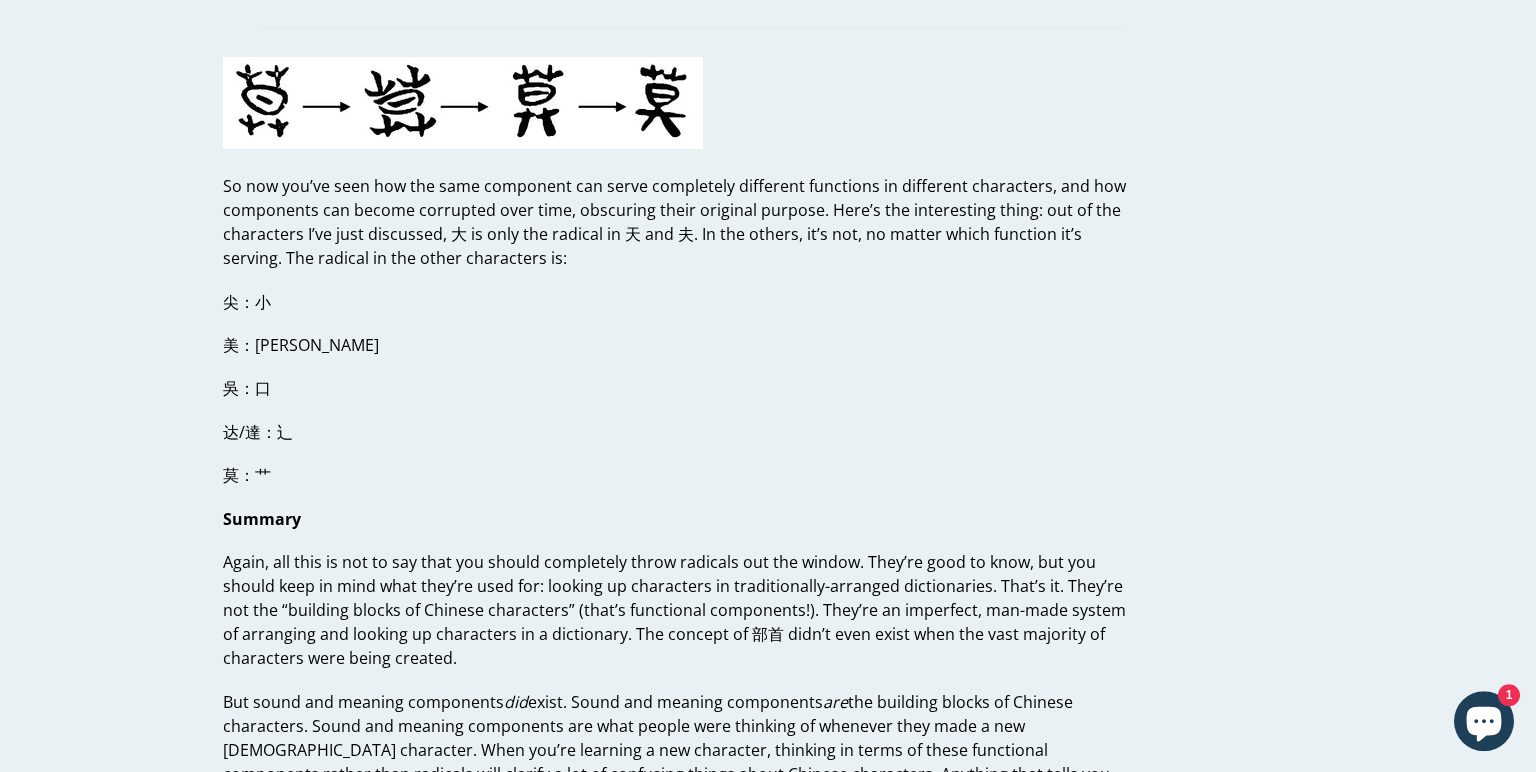 scroll, scrollTop: 5500, scrollLeft: 0, axis: vertical 